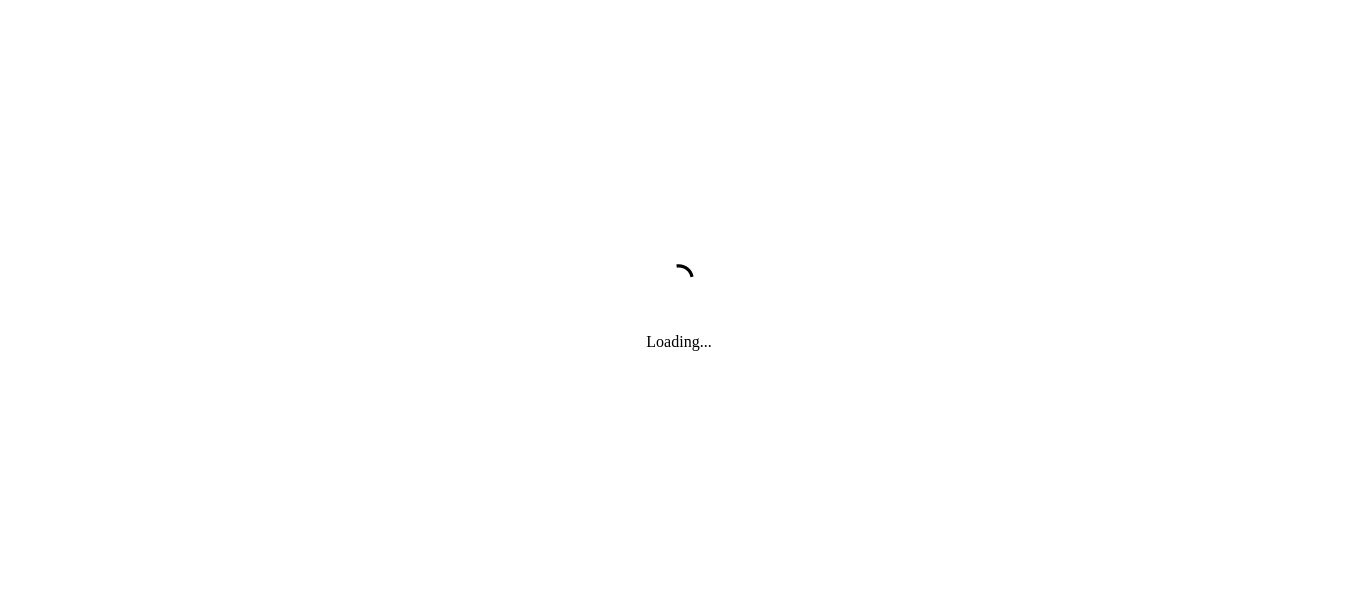 scroll, scrollTop: 0, scrollLeft: 0, axis: both 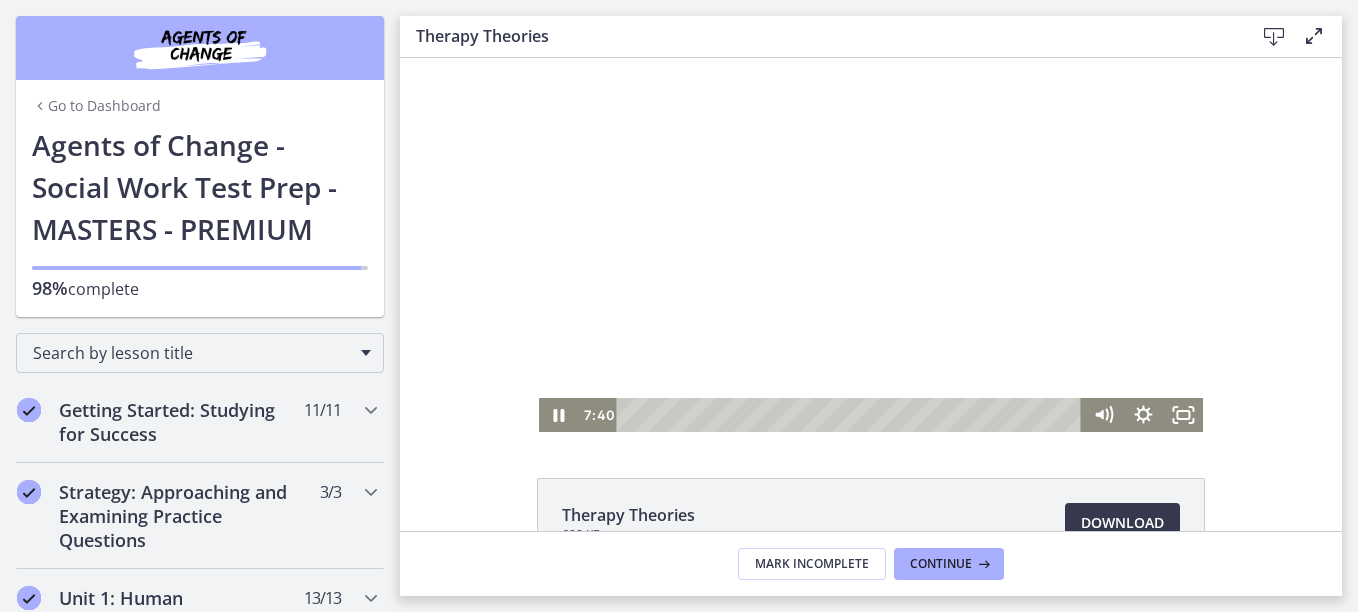 click at bounding box center (871, 245) 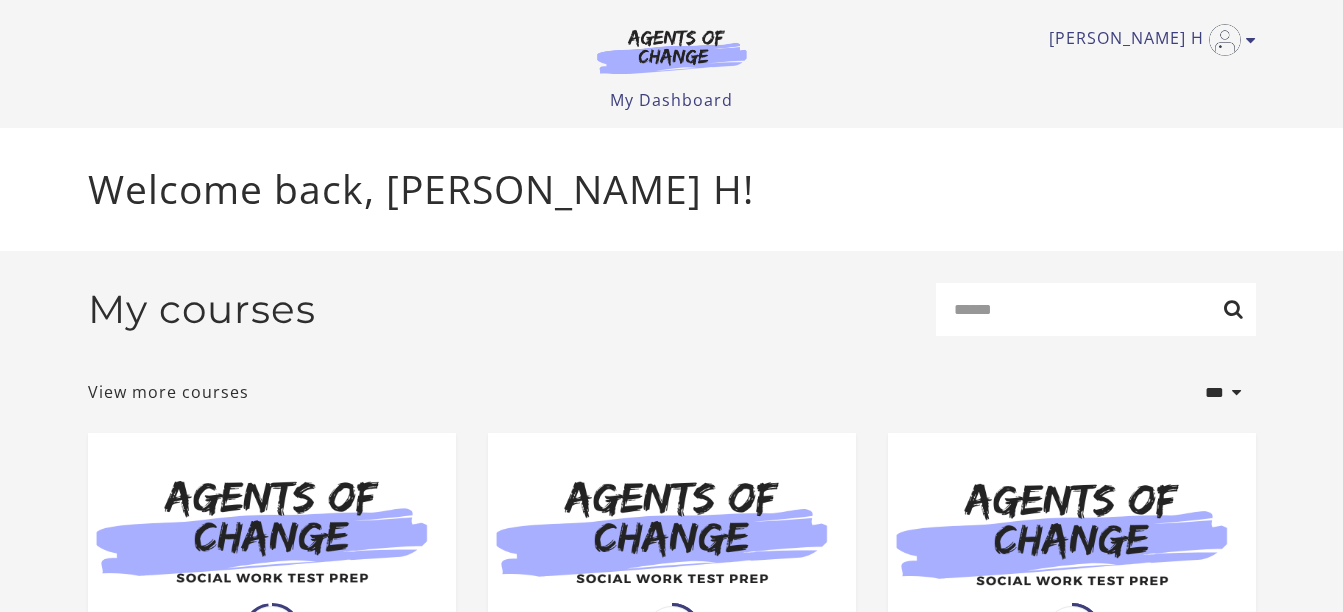 scroll, scrollTop: 0, scrollLeft: 0, axis: both 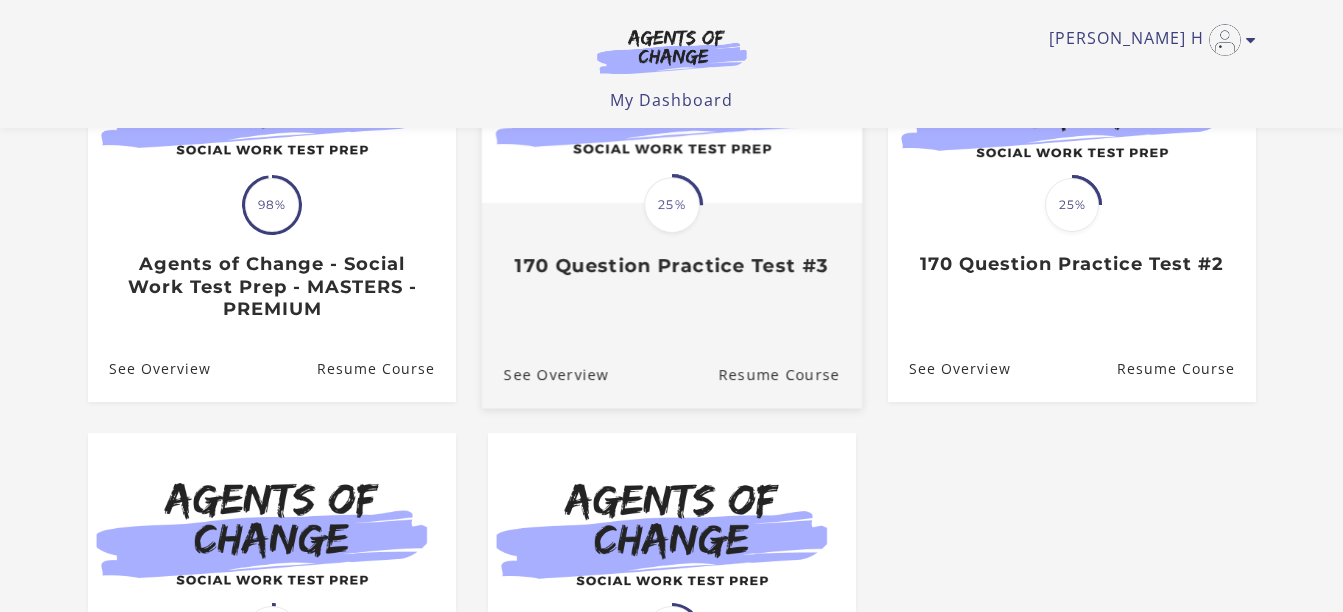 click on "Translation missing: en.liquid.partials.dashboard_course_card.progress_description: 25%
25%
170 Question Practice Test #3" at bounding box center (671, 241) 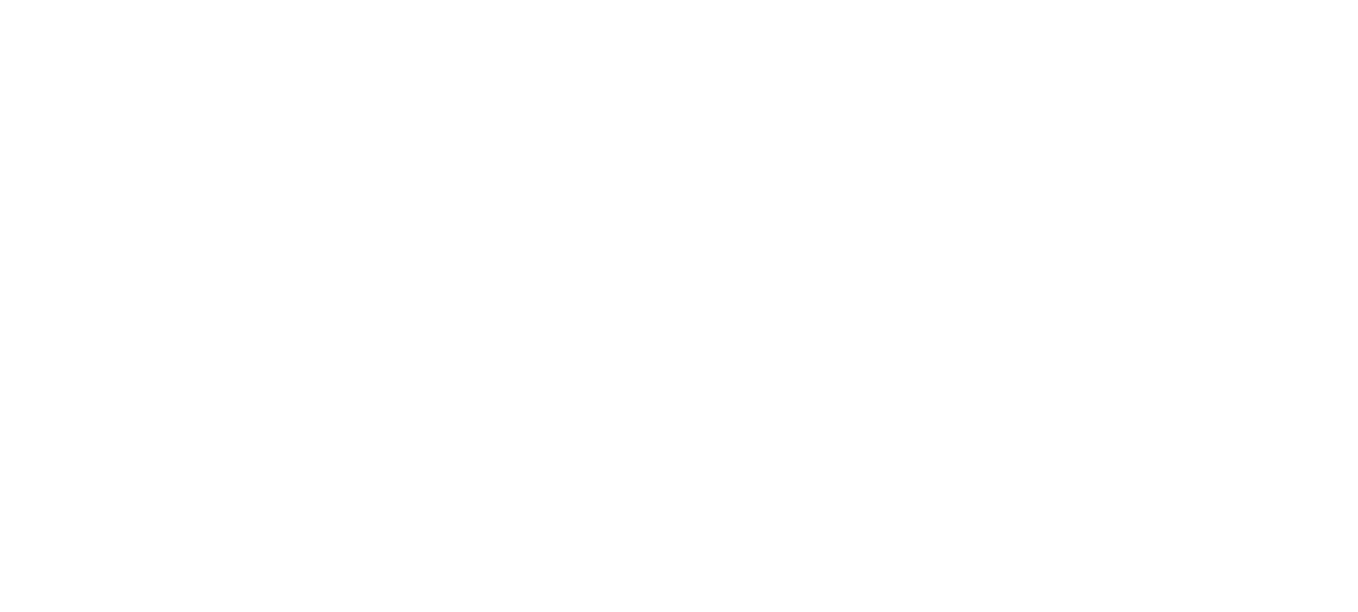 scroll, scrollTop: 0, scrollLeft: 0, axis: both 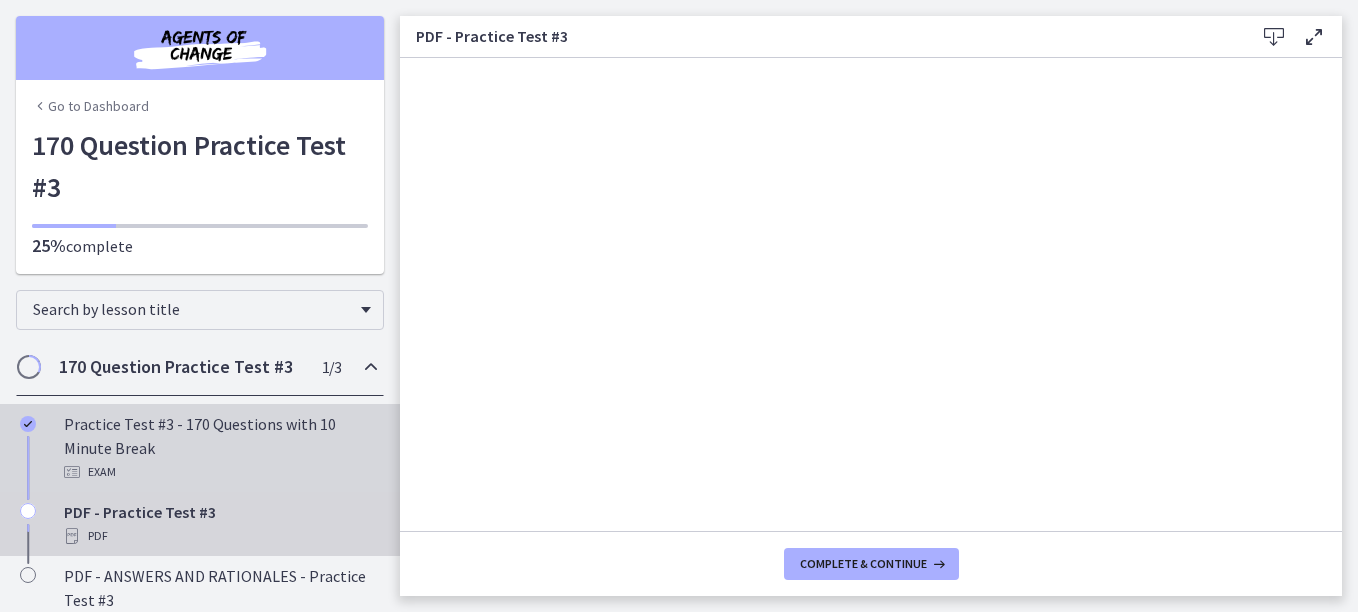click on "Practice Test #3 - 170 Questions with 10 Minute Break
Exam" at bounding box center (220, 448) 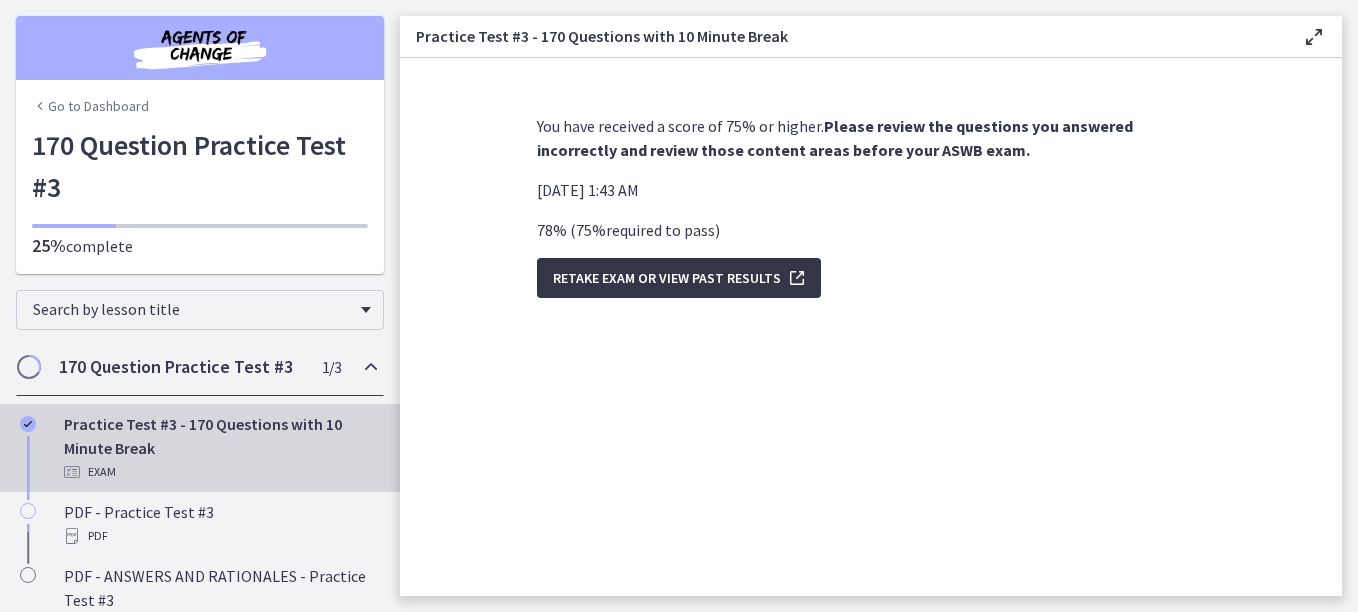 click on "Retake Exam OR View Past Results" at bounding box center [667, 278] 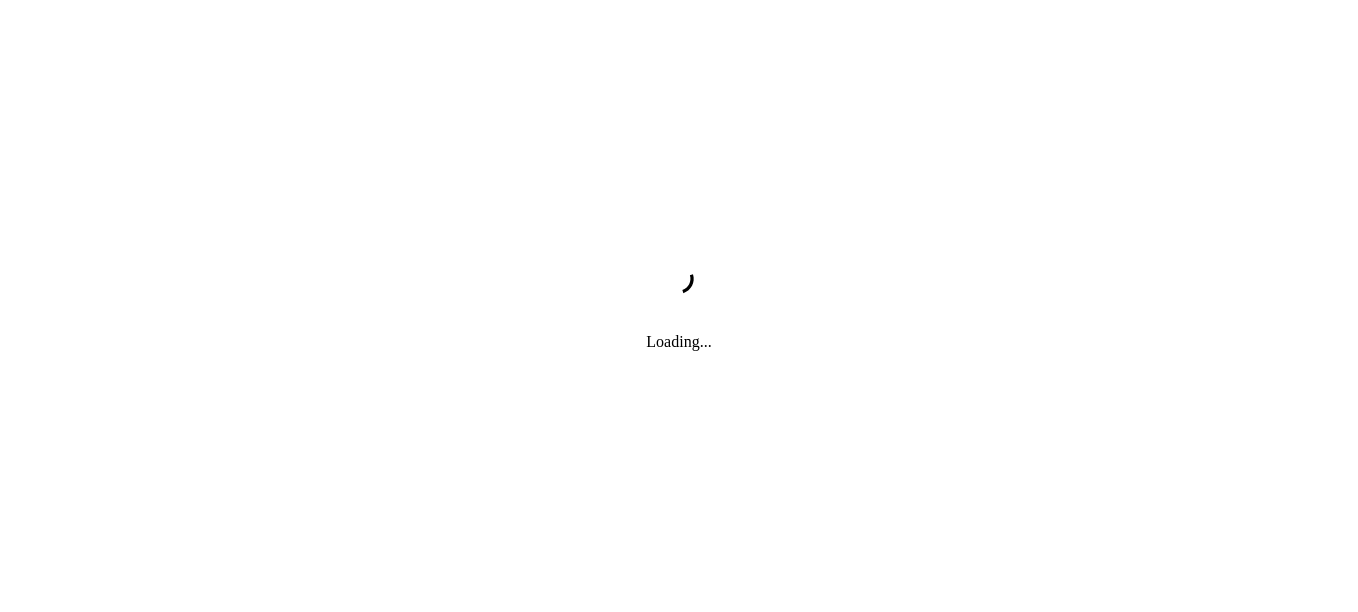 scroll, scrollTop: 0, scrollLeft: 0, axis: both 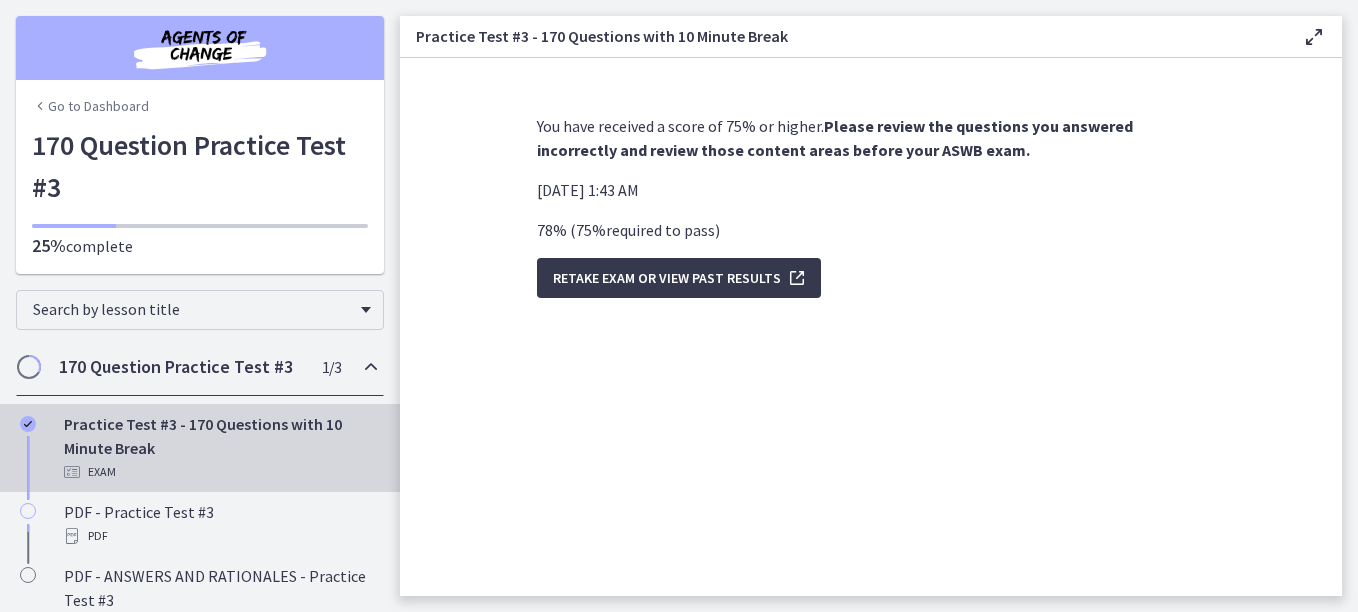 click on "170 Question Practice Test #3" at bounding box center (181, 367) 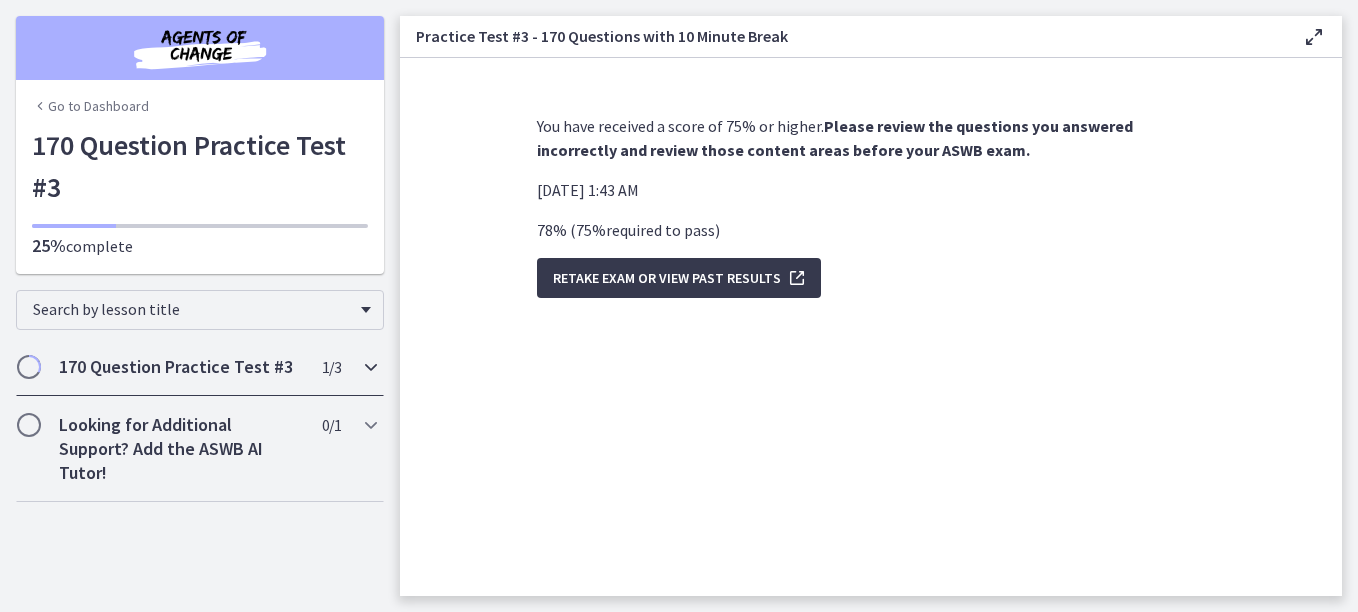 click on "170 Question Practice Test #3" at bounding box center [181, 367] 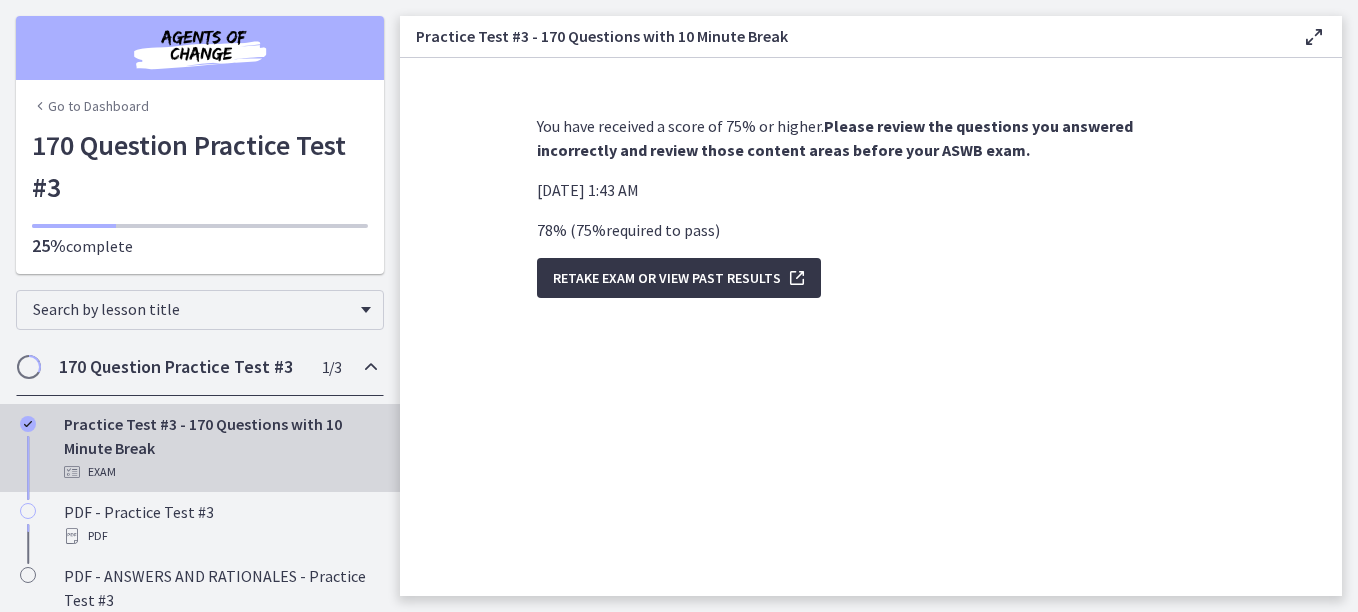 click on "Retake Exam OR View Past Results" at bounding box center (667, 278) 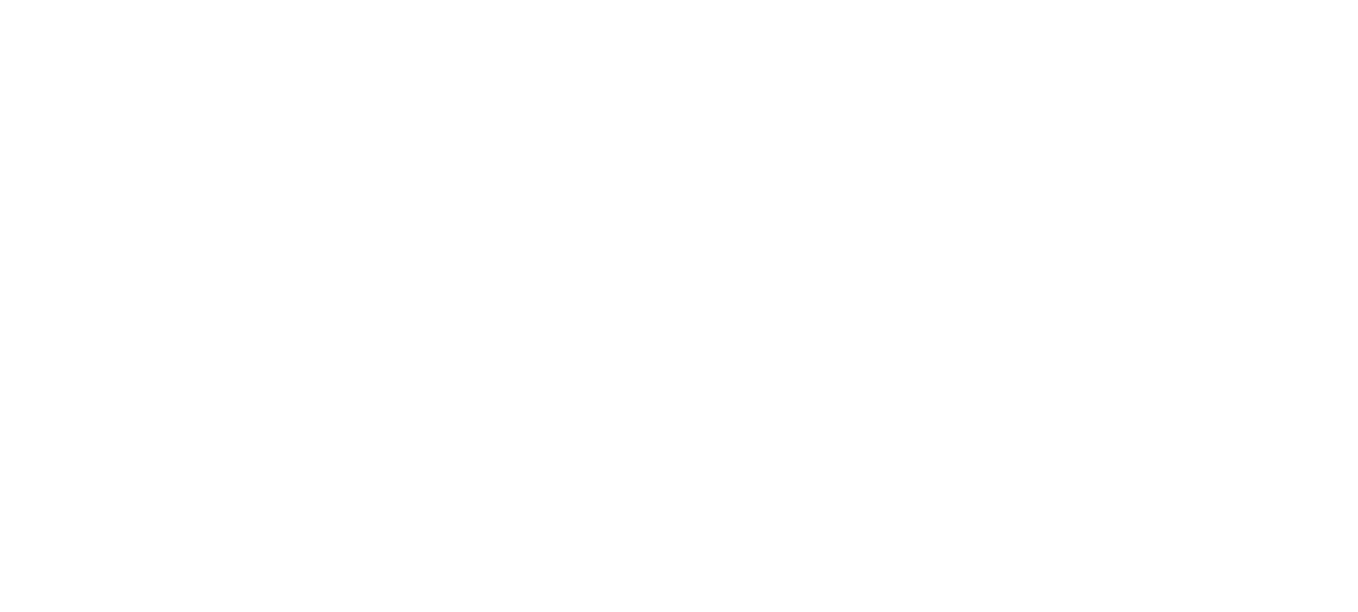 scroll, scrollTop: 0, scrollLeft: 0, axis: both 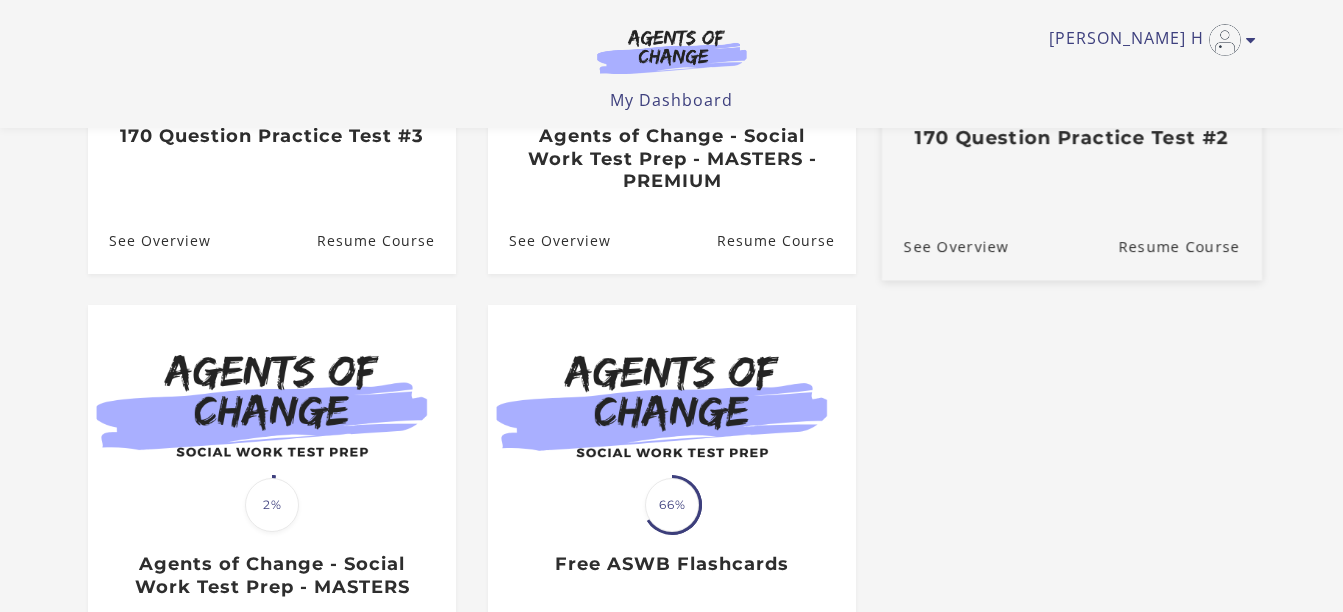 click on "Translation missing: en.liquid.partials.dashboard_course_card.progress_description: 25%
25%
170 Question Practice Test #2
See Overview
Resume Course" at bounding box center (1071, 75) 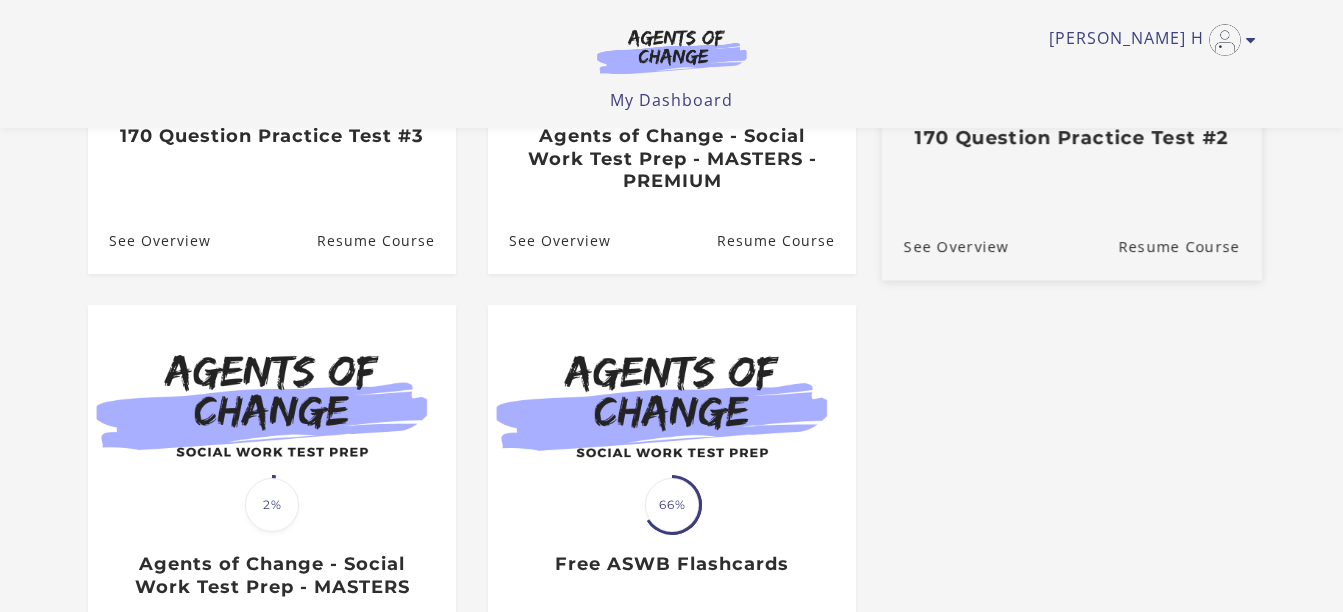 click on "Translation missing: en.liquid.partials.dashboard_course_card.progress_description: 25%
25%
170 Question Practice Test #2" at bounding box center [1071, 18] 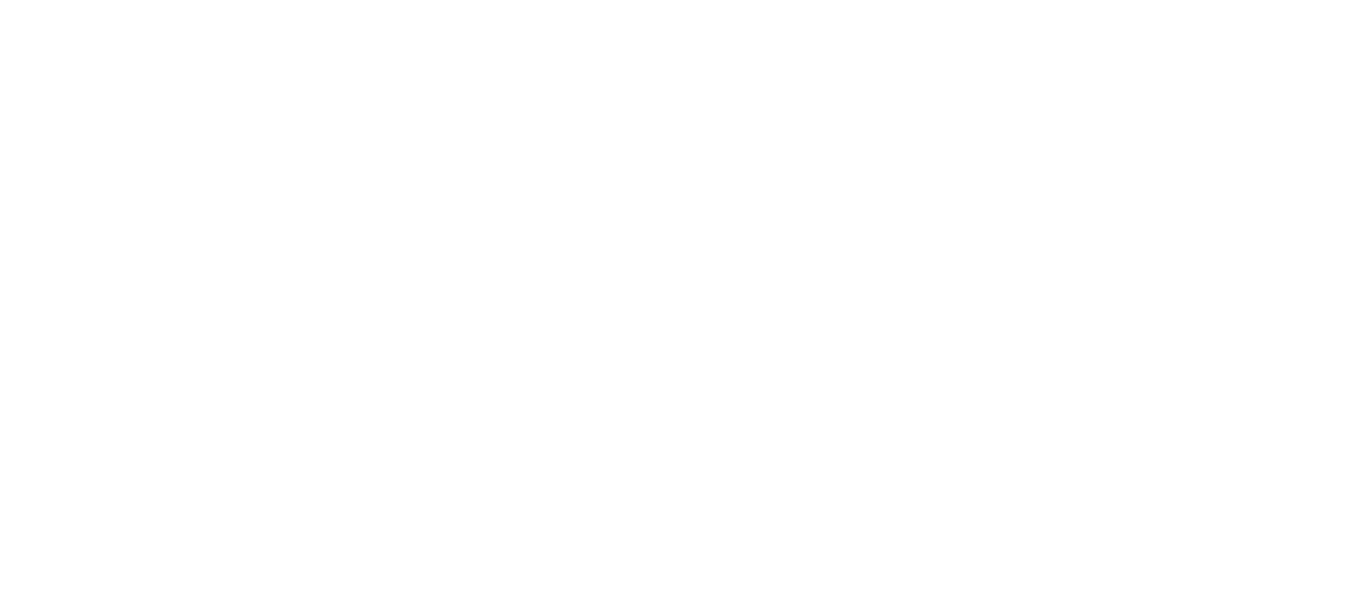 scroll, scrollTop: 0, scrollLeft: 0, axis: both 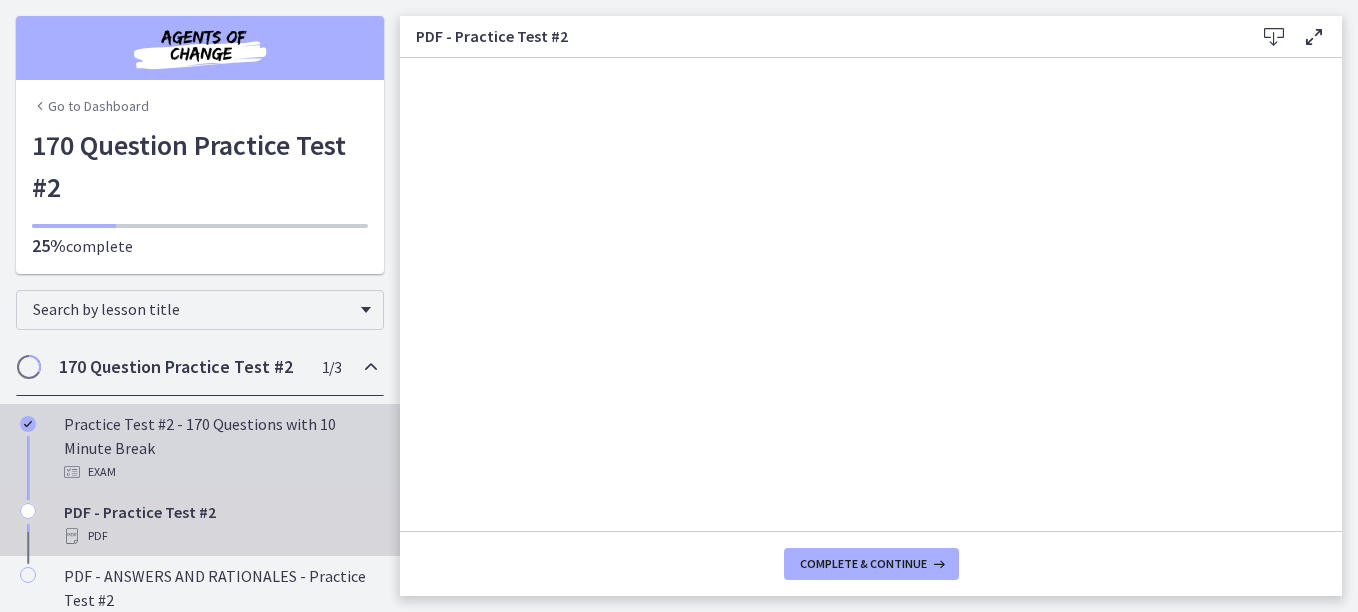 click on "Practice Test #2 - 170 Questions with 10 Minute Break
Exam" at bounding box center [220, 448] 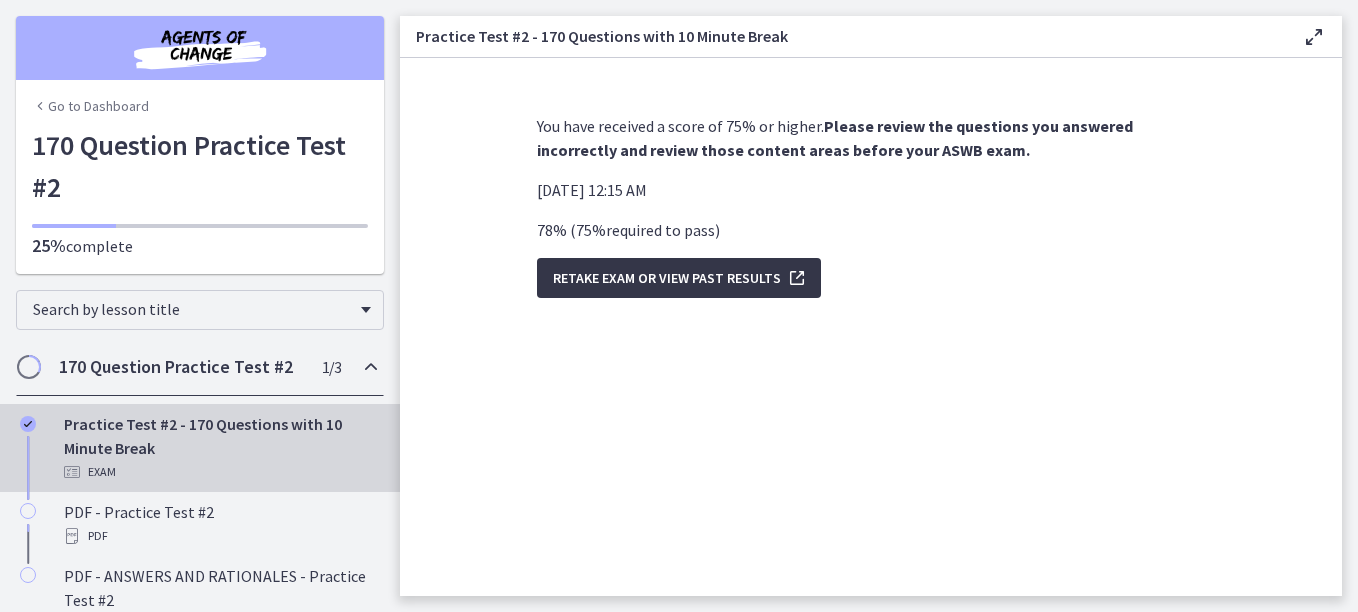 click on "Retake Exam OR View Past Results" at bounding box center [667, 278] 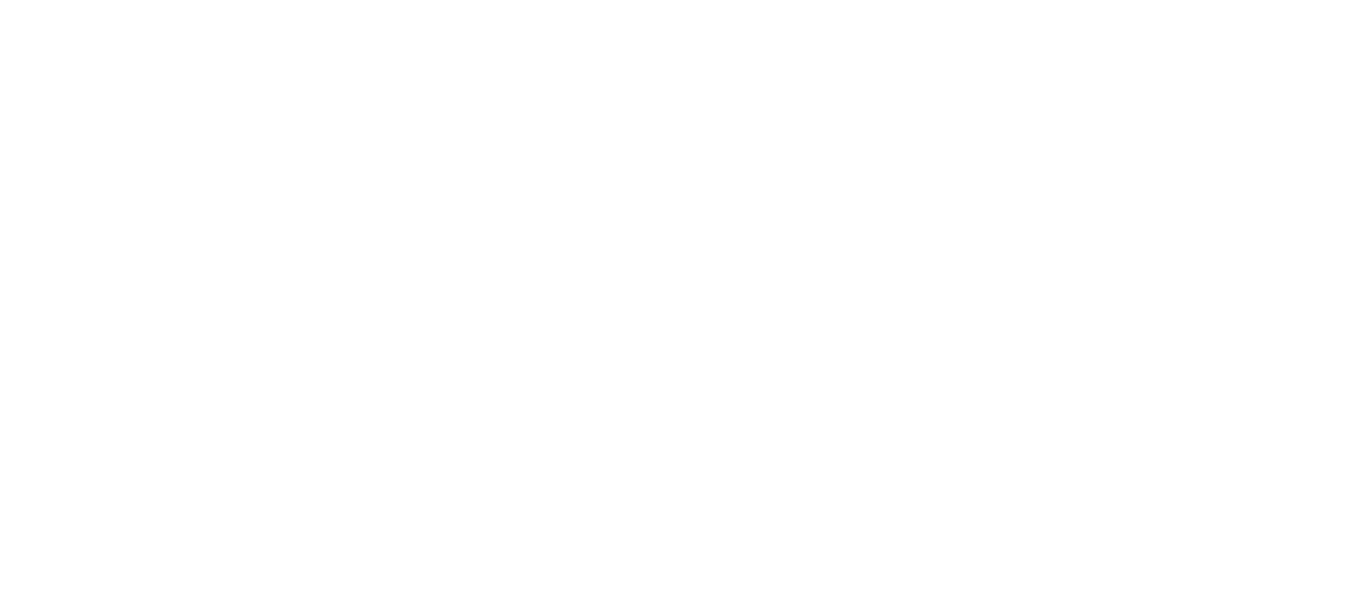 scroll, scrollTop: 0, scrollLeft: 0, axis: both 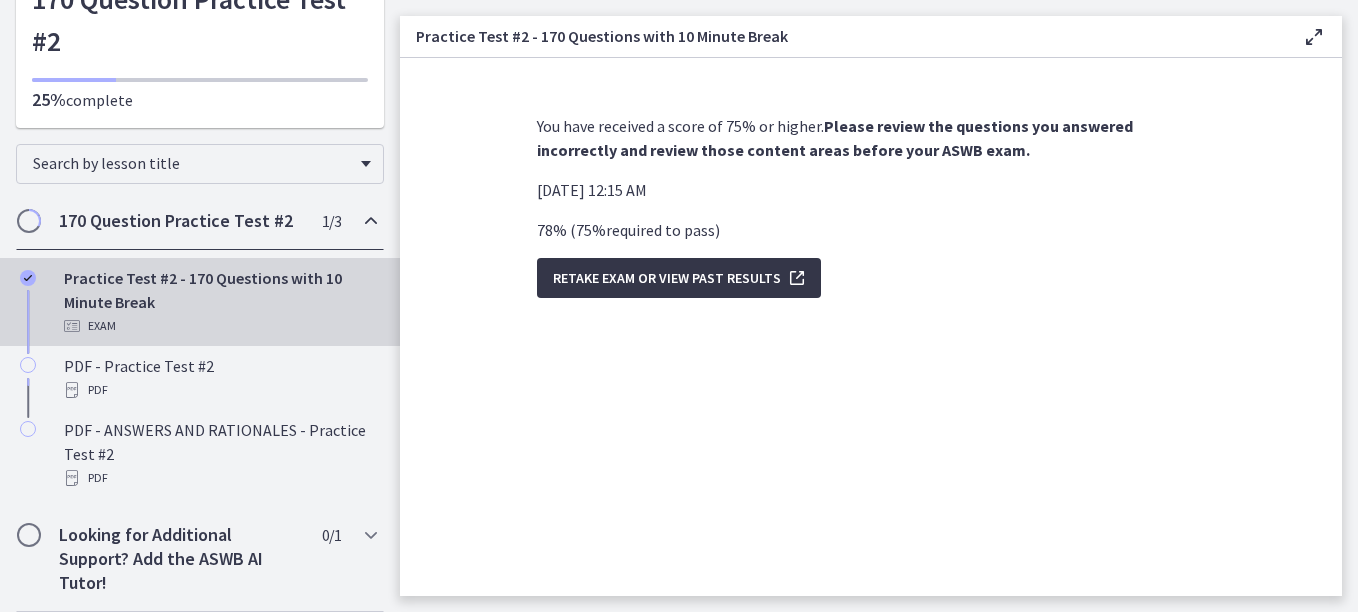 click at bounding box center [795, 278] 